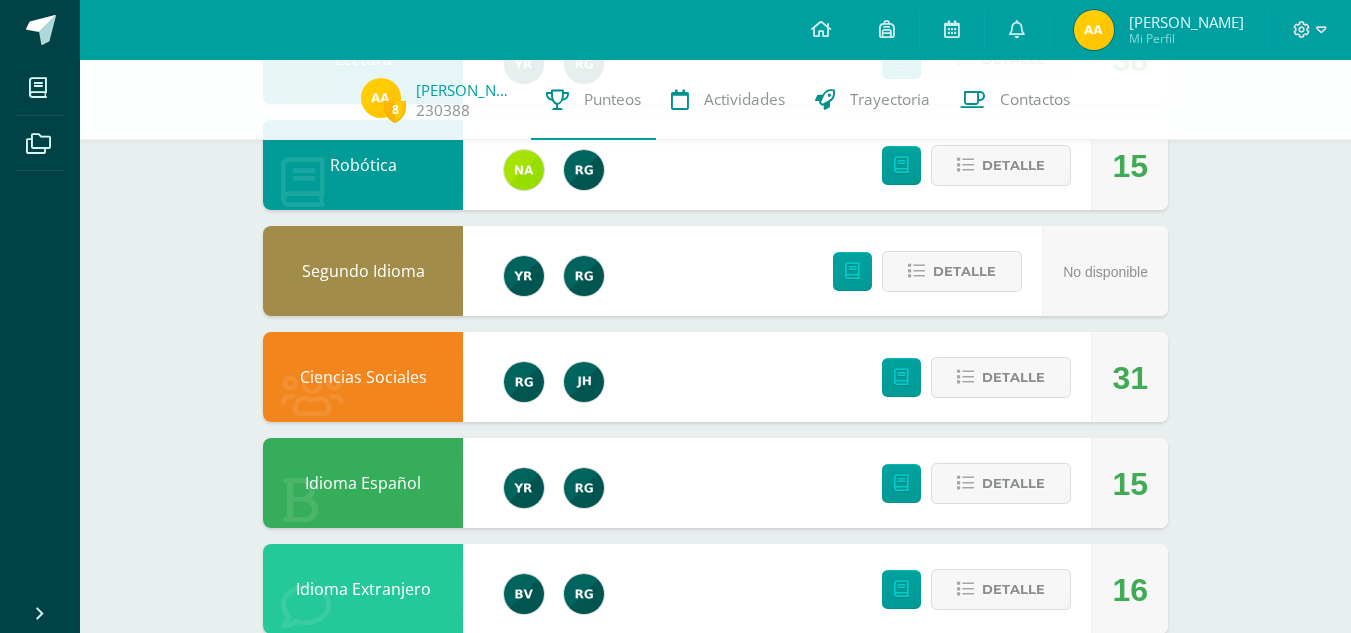 scroll, scrollTop: 1398, scrollLeft: 0, axis: vertical 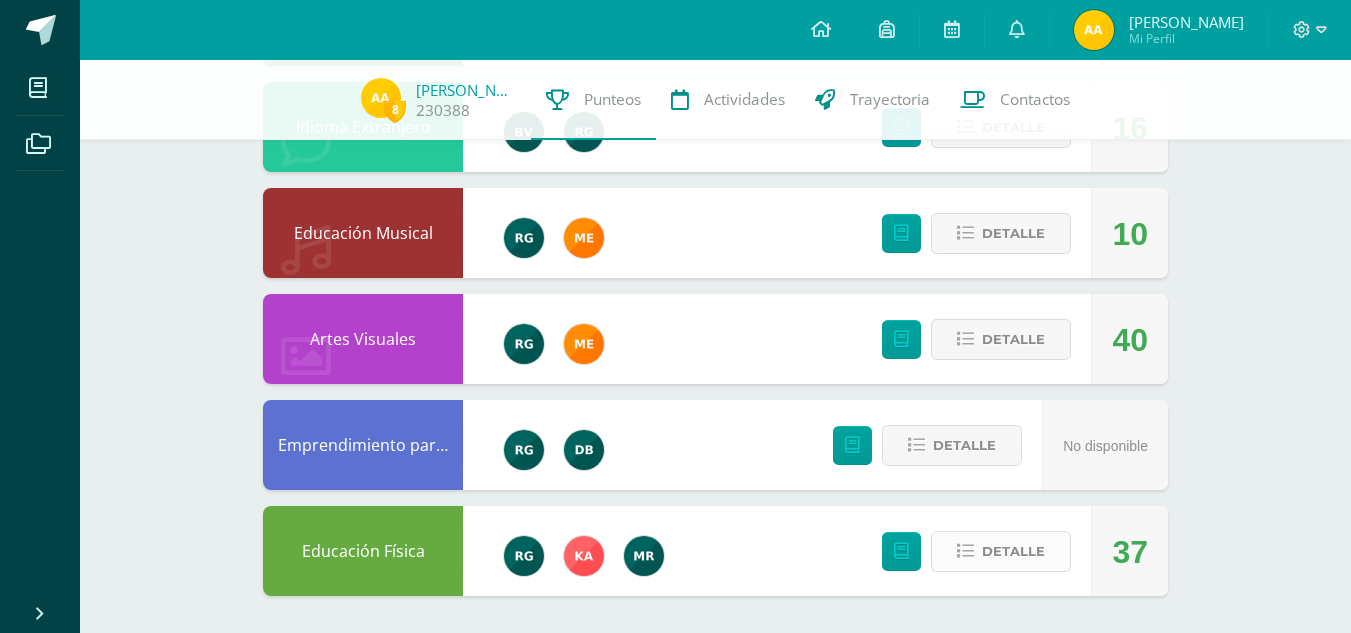 click on "Detalle" at bounding box center [1001, 551] 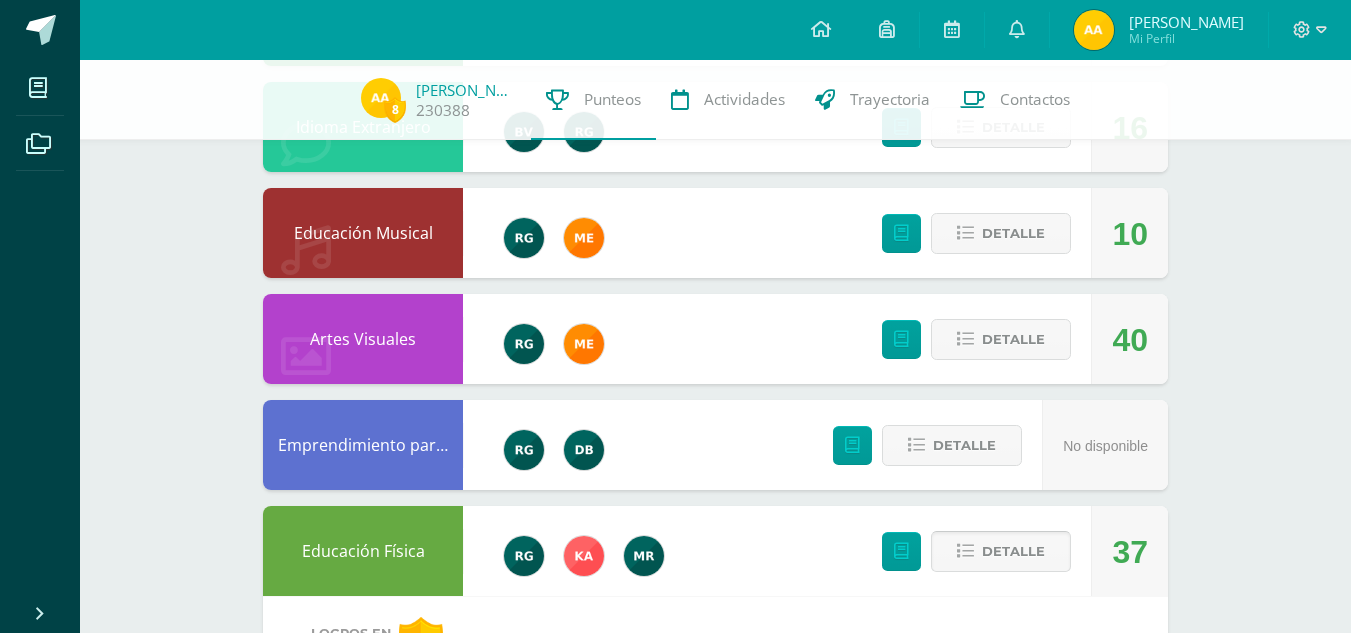 scroll, scrollTop: 1783, scrollLeft: 0, axis: vertical 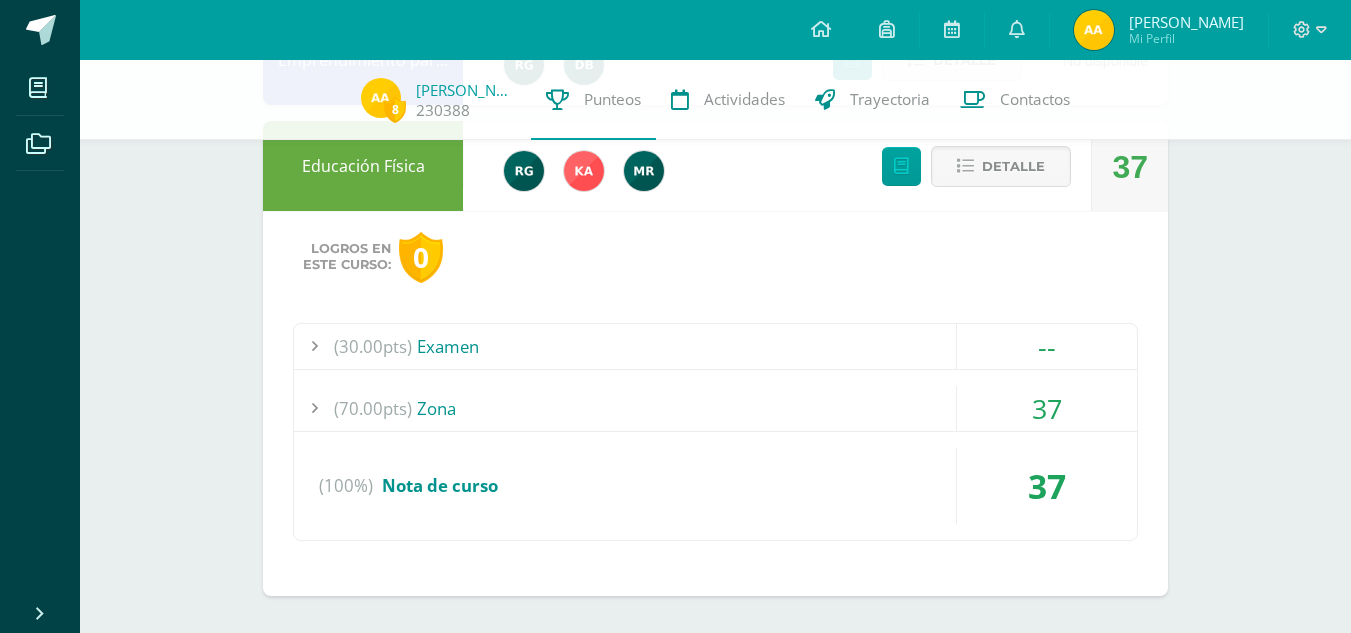 click on "(70.00pts)
Zona" at bounding box center (715, 408) 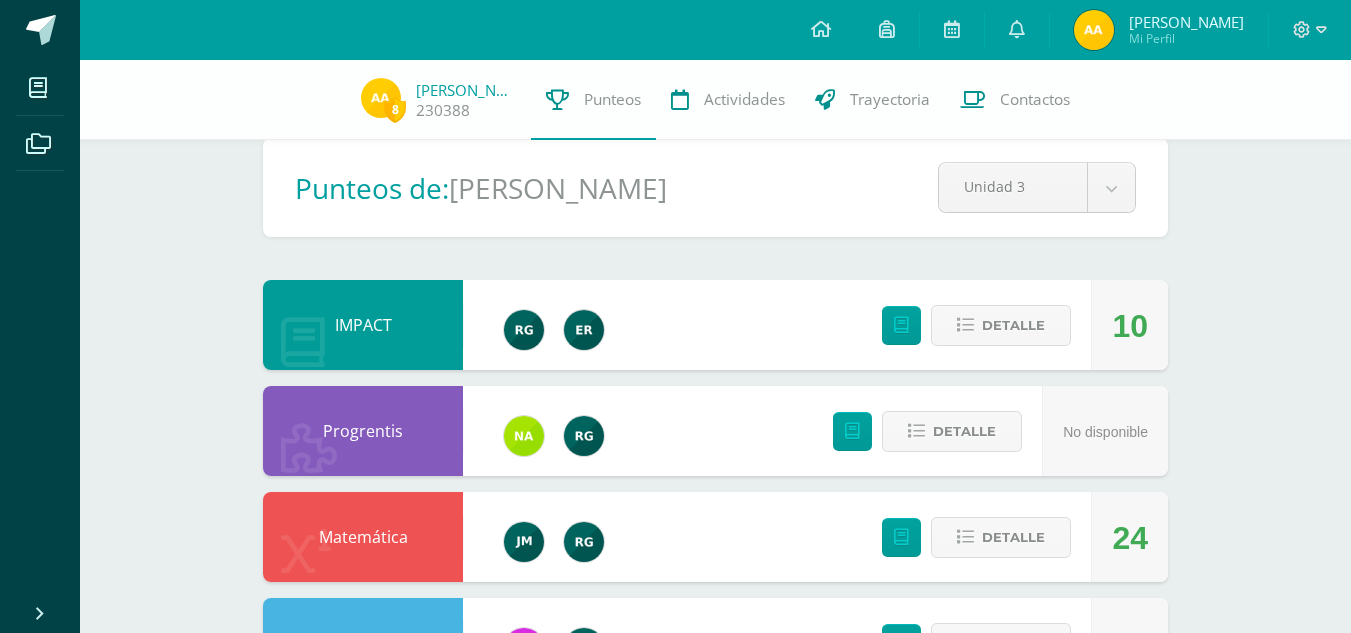 scroll, scrollTop: 0, scrollLeft: 0, axis: both 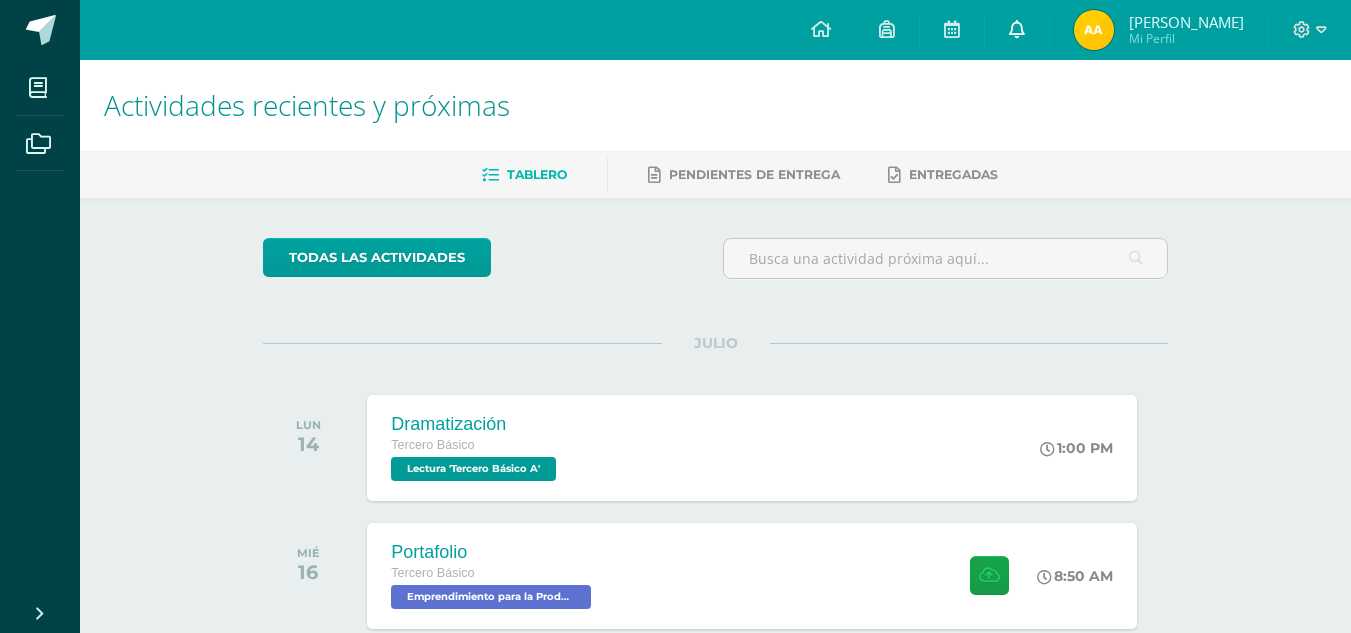 click at bounding box center [1017, 29] 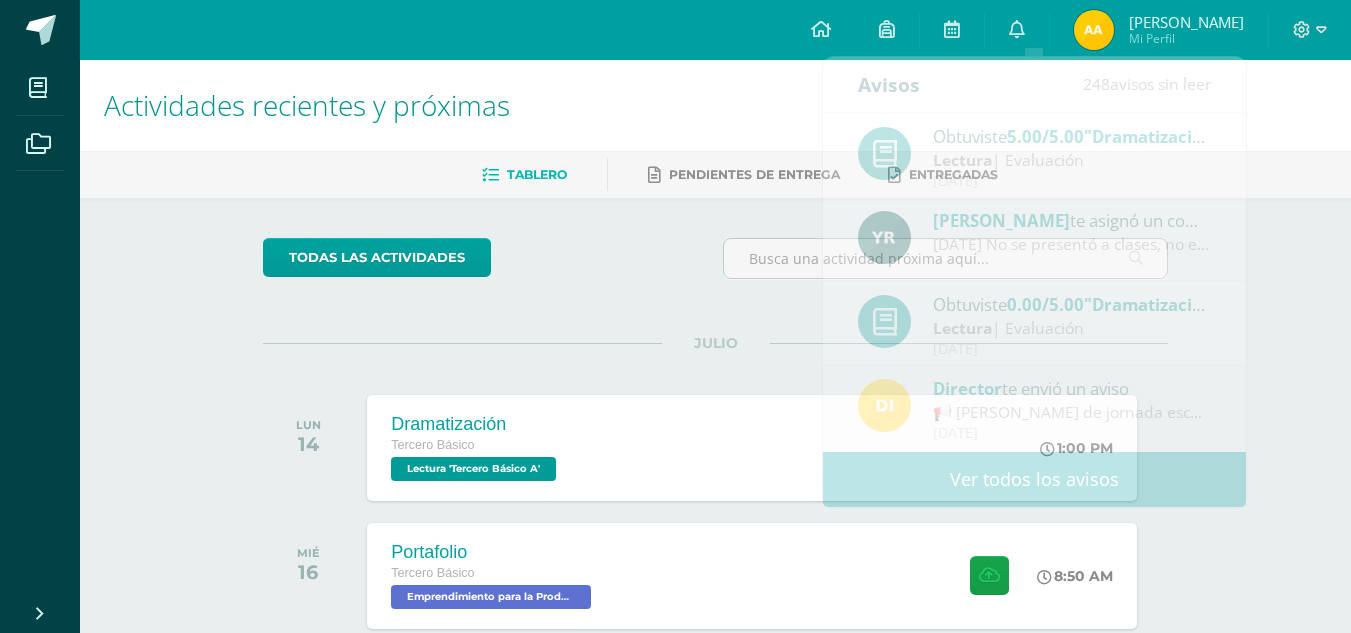 click at bounding box center (1094, 30) 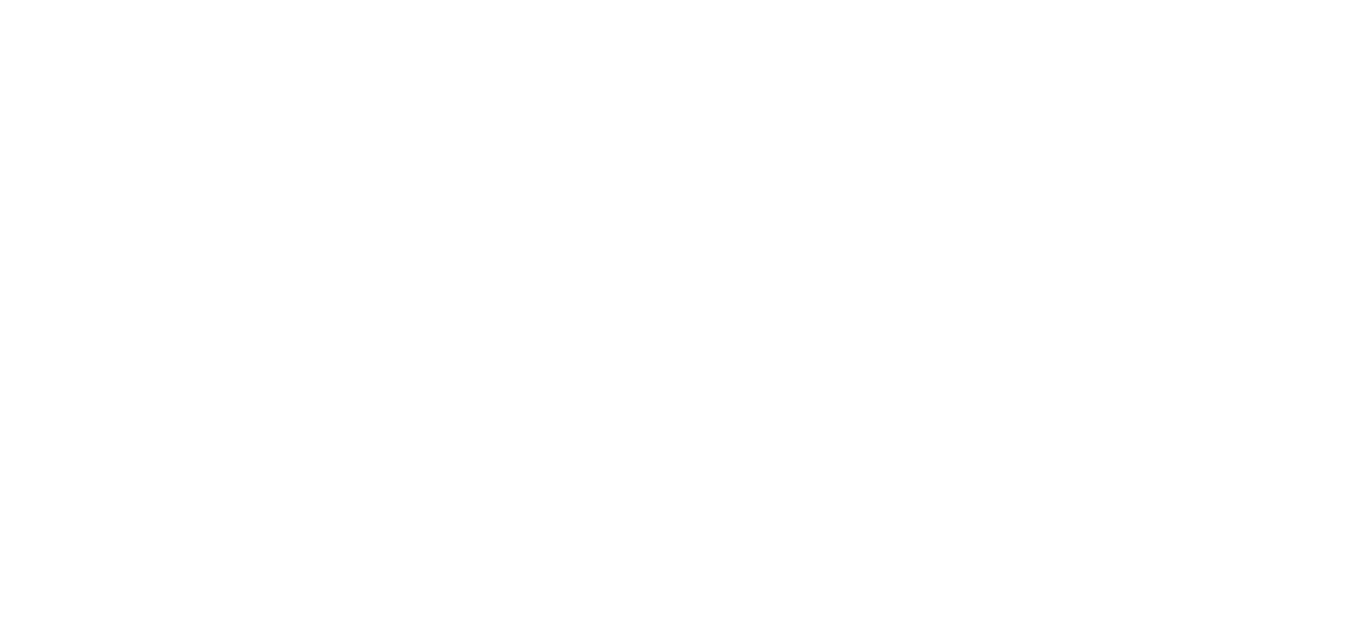 scroll, scrollTop: 0, scrollLeft: 0, axis: both 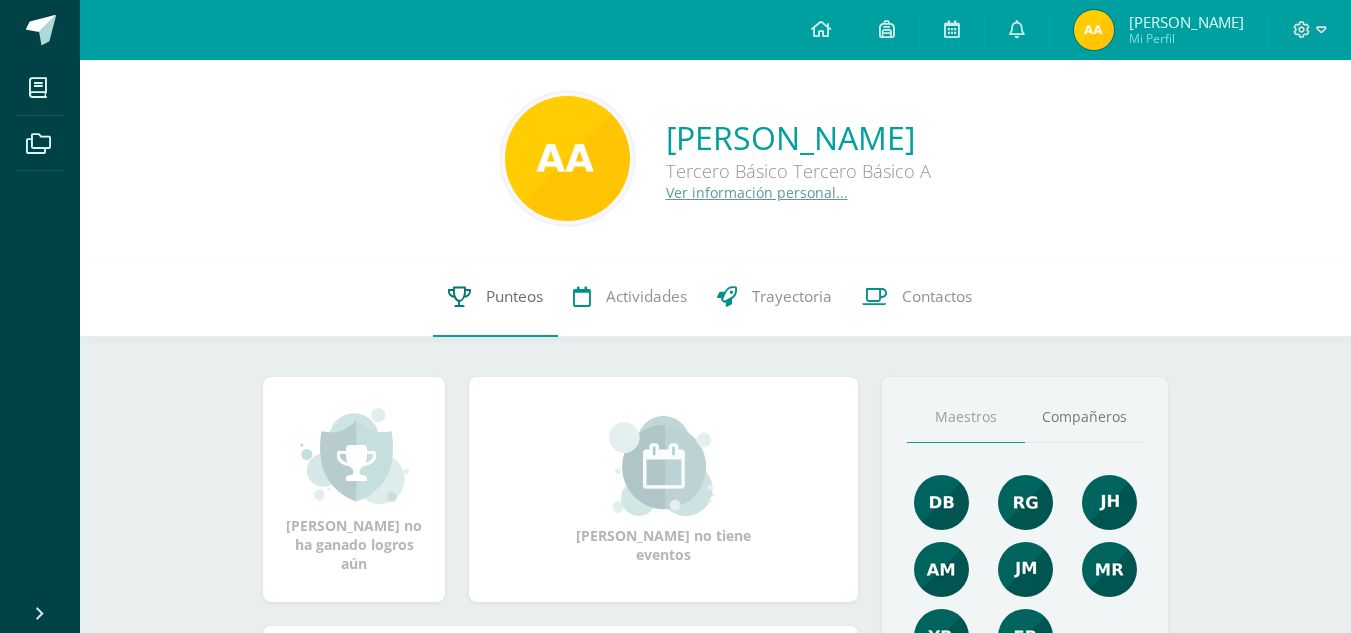 click on "Punteos" at bounding box center (495, 297) 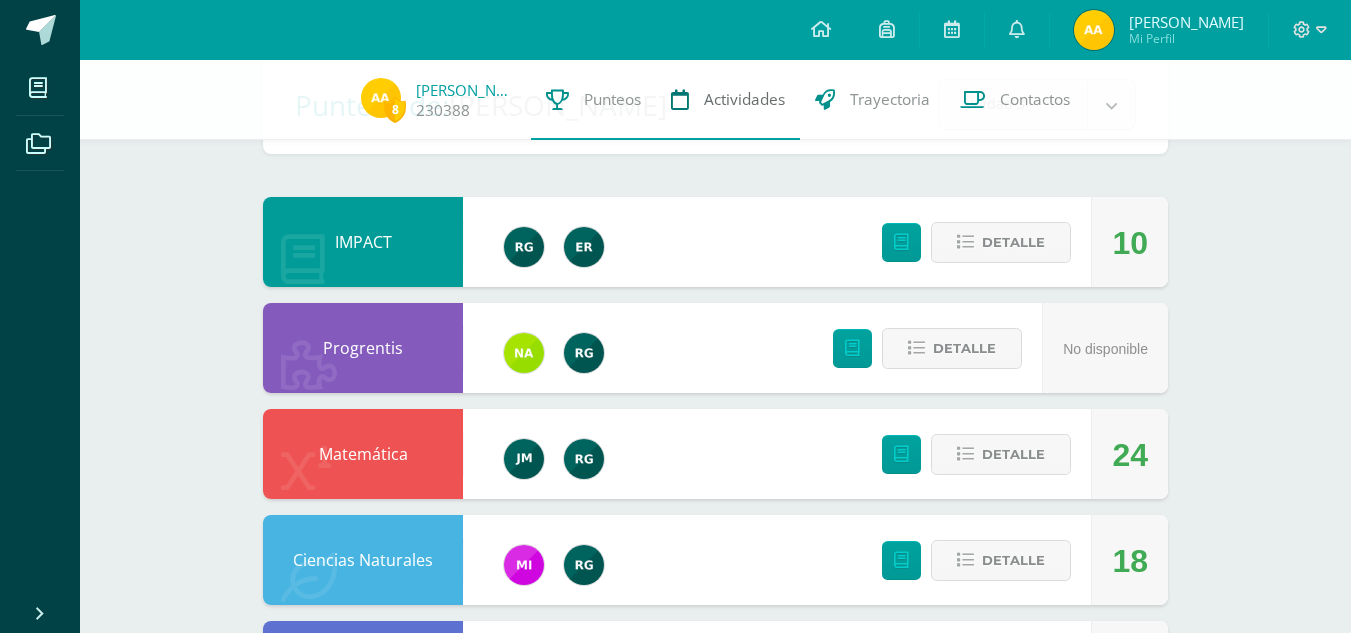 scroll, scrollTop: 0, scrollLeft: 0, axis: both 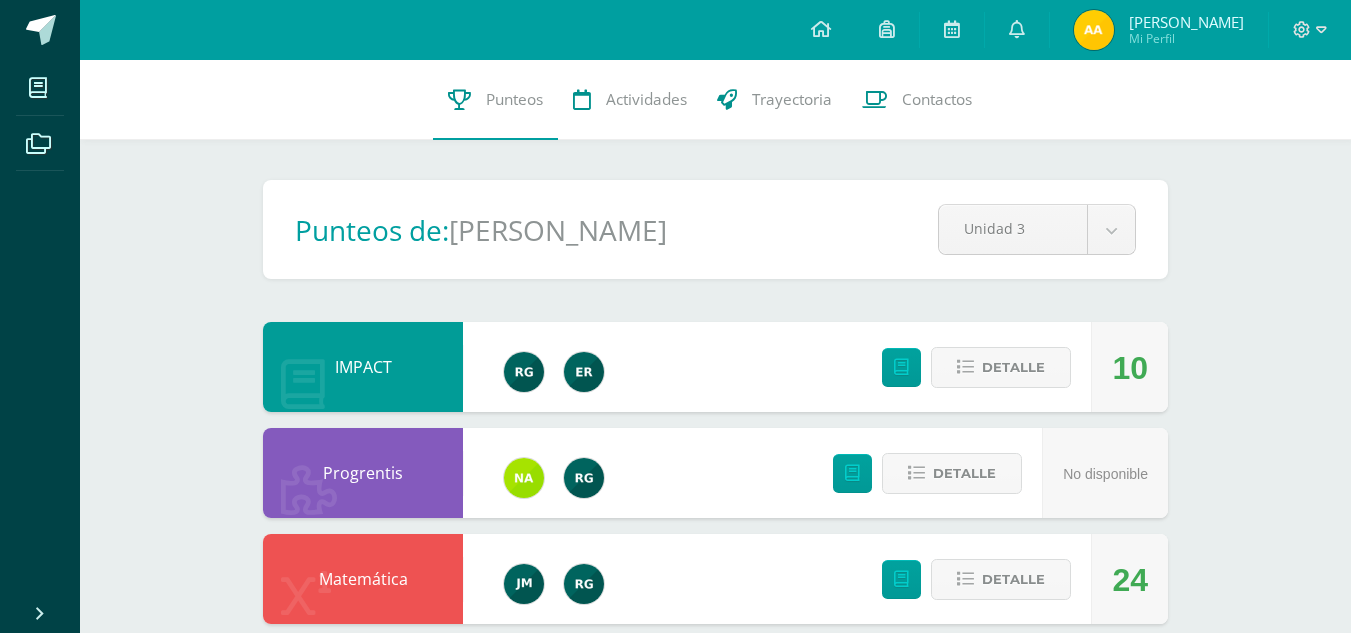 click at bounding box center (1094, 30) 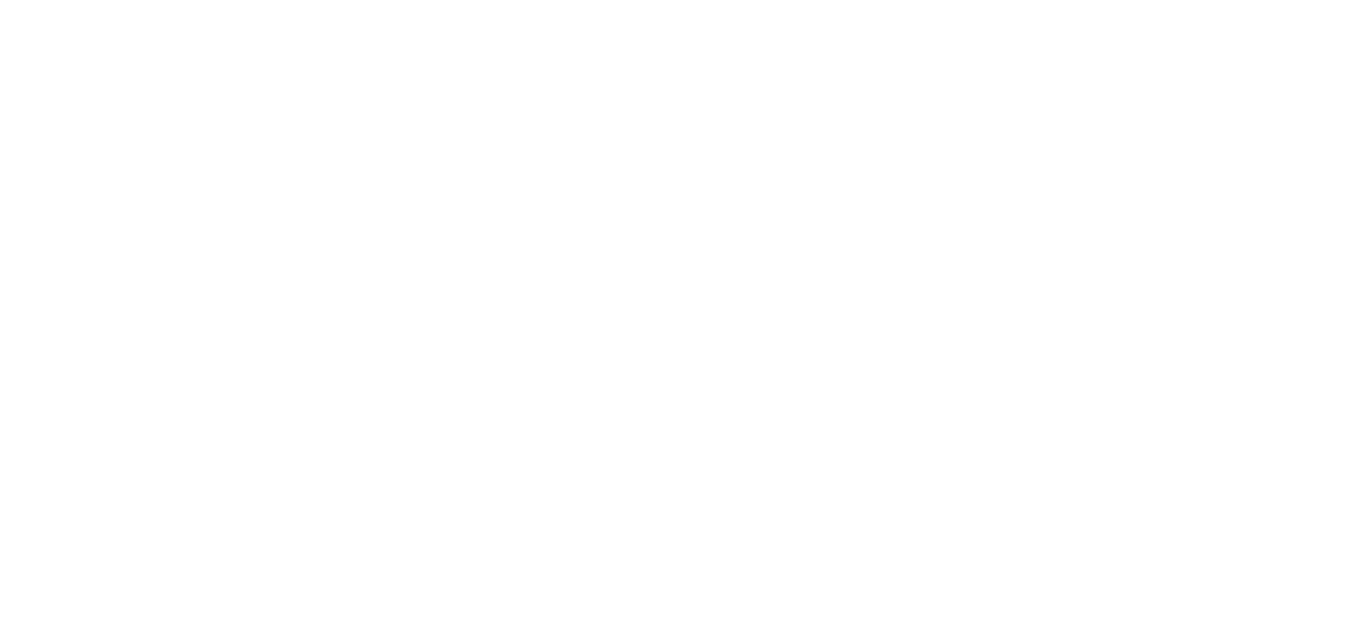 scroll, scrollTop: 0, scrollLeft: 0, axis: both 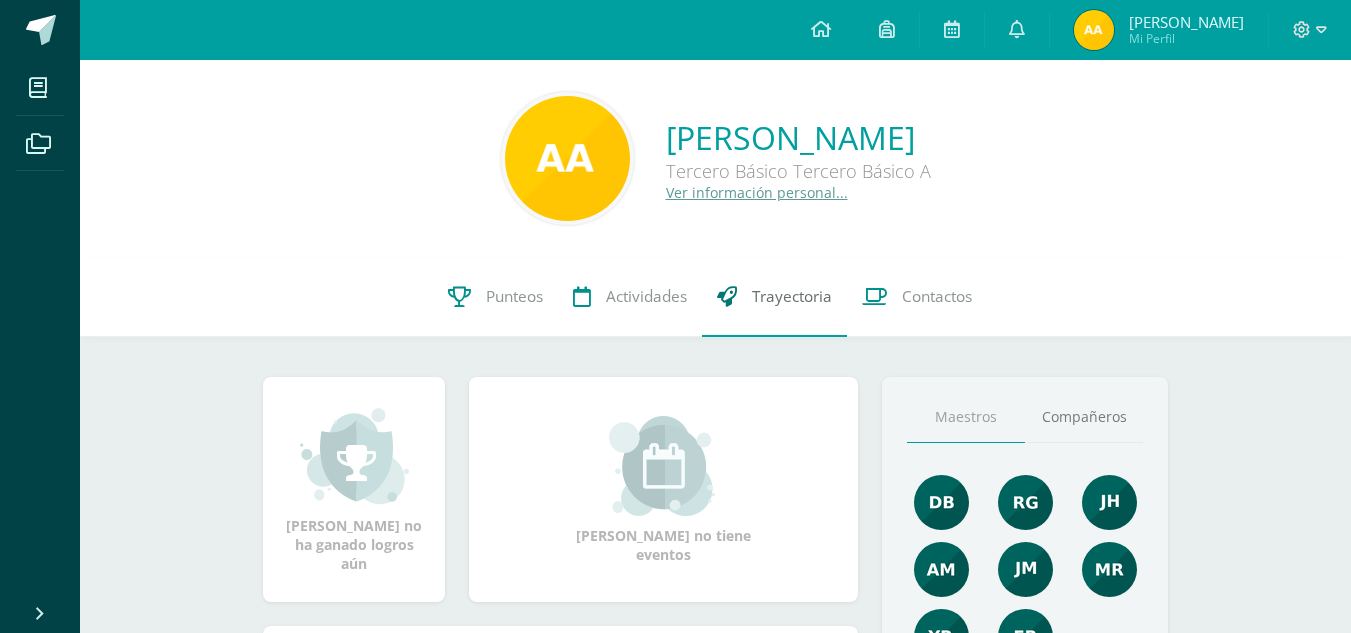 click on "Trayectoria" at bounding box center (792, 296) 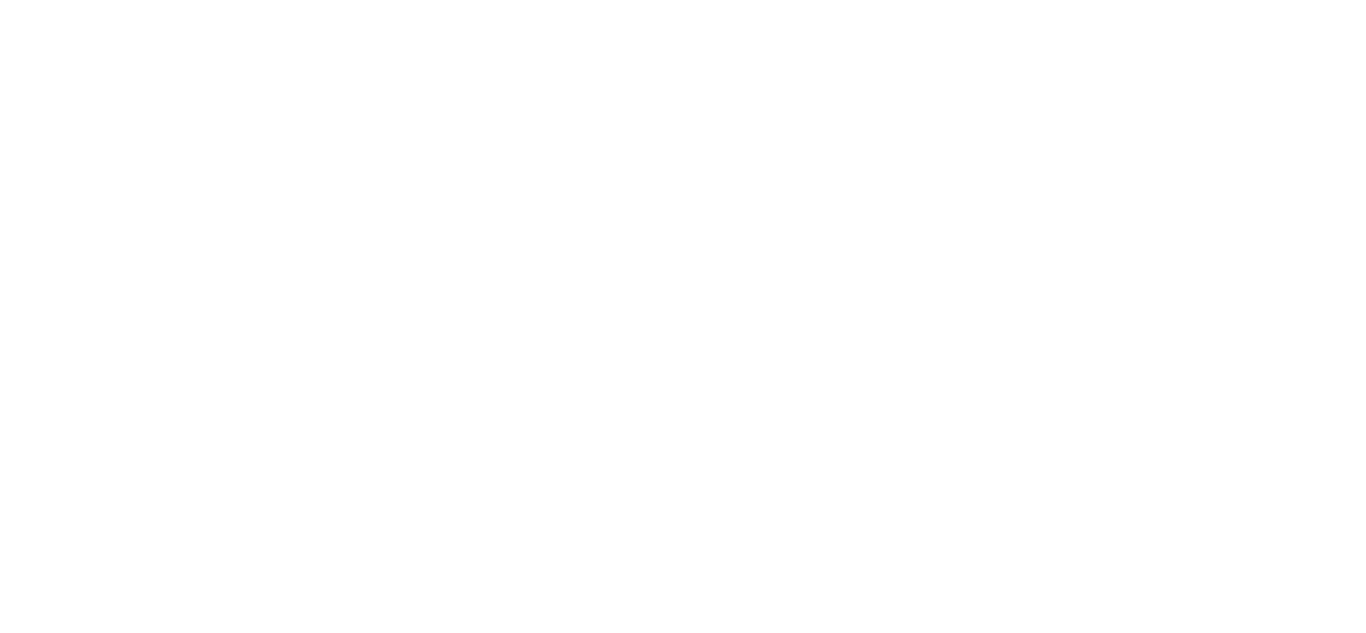 scroll, scrollTop: 0, scrollLeft: 0, axis: both 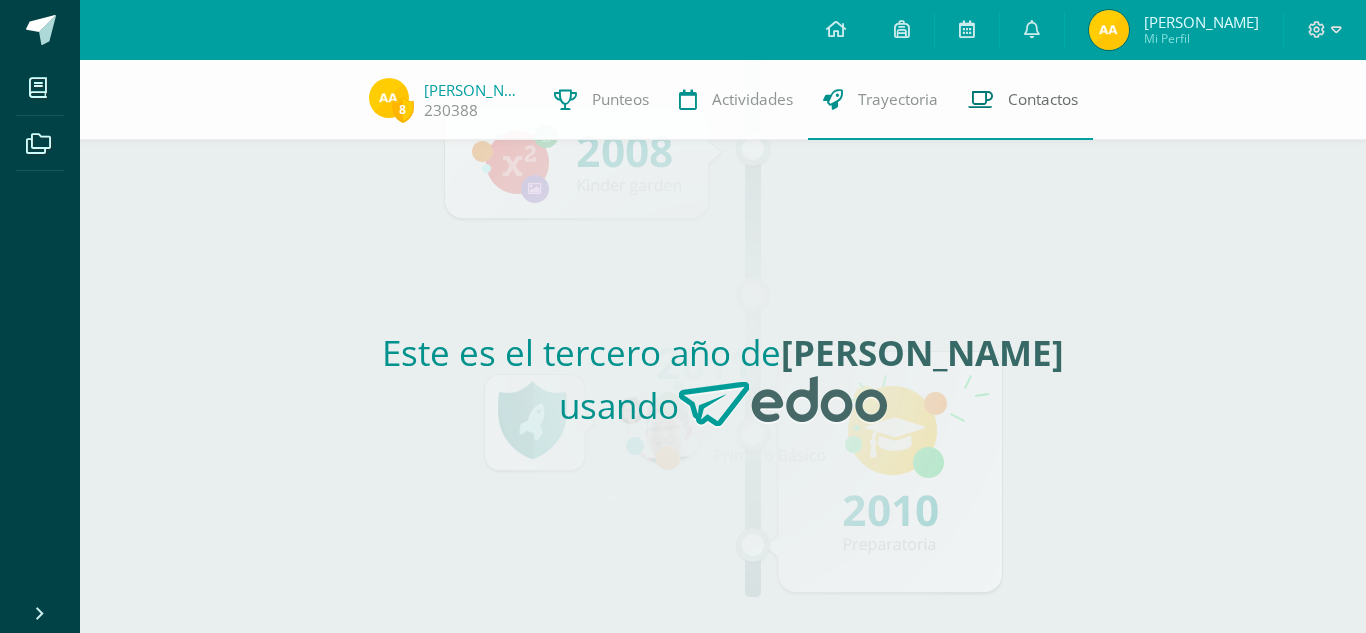 click on "Contactos" at bounding box center [1023, 100] 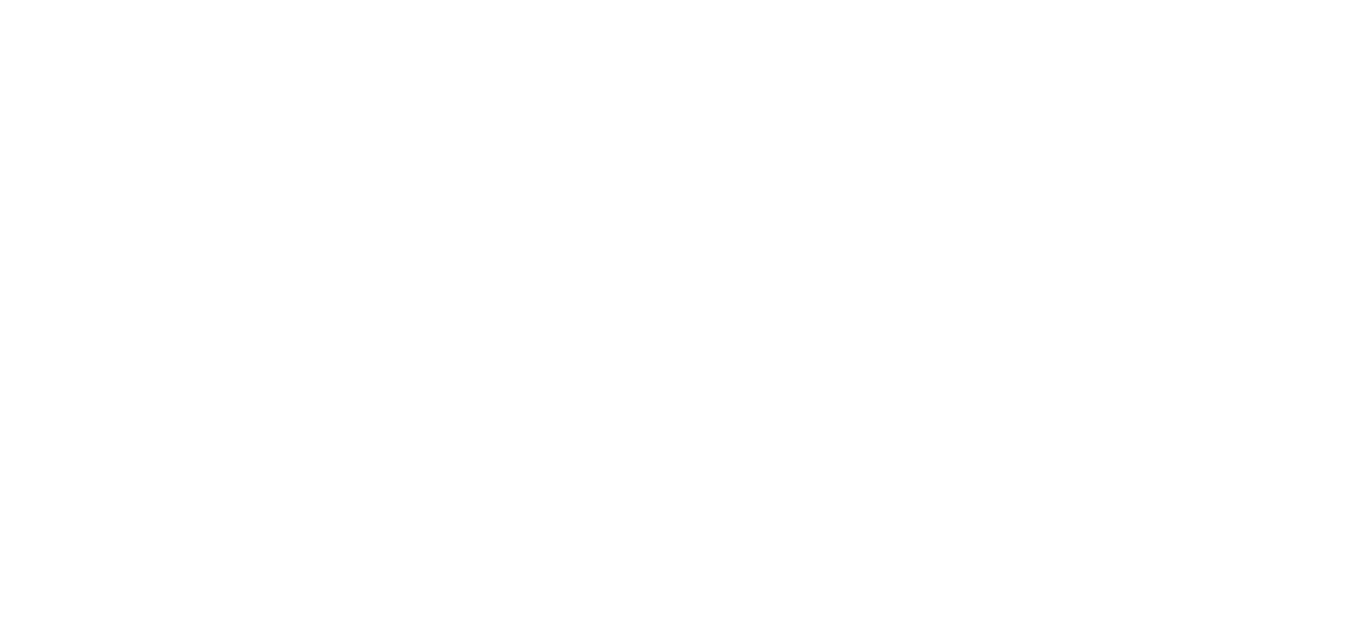 scroll, scrollTop: 0, scrollLeft: 0, axis: both 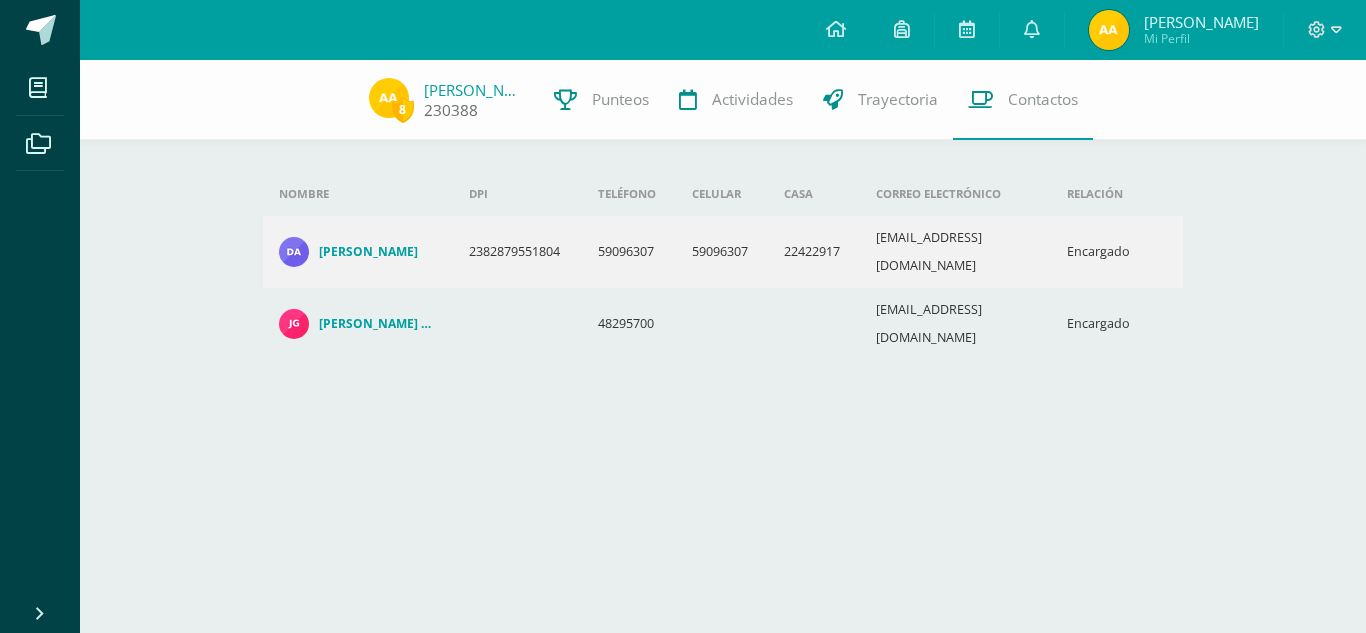 click on "[PERSON_NAME]" at bounding box center (474, 90) 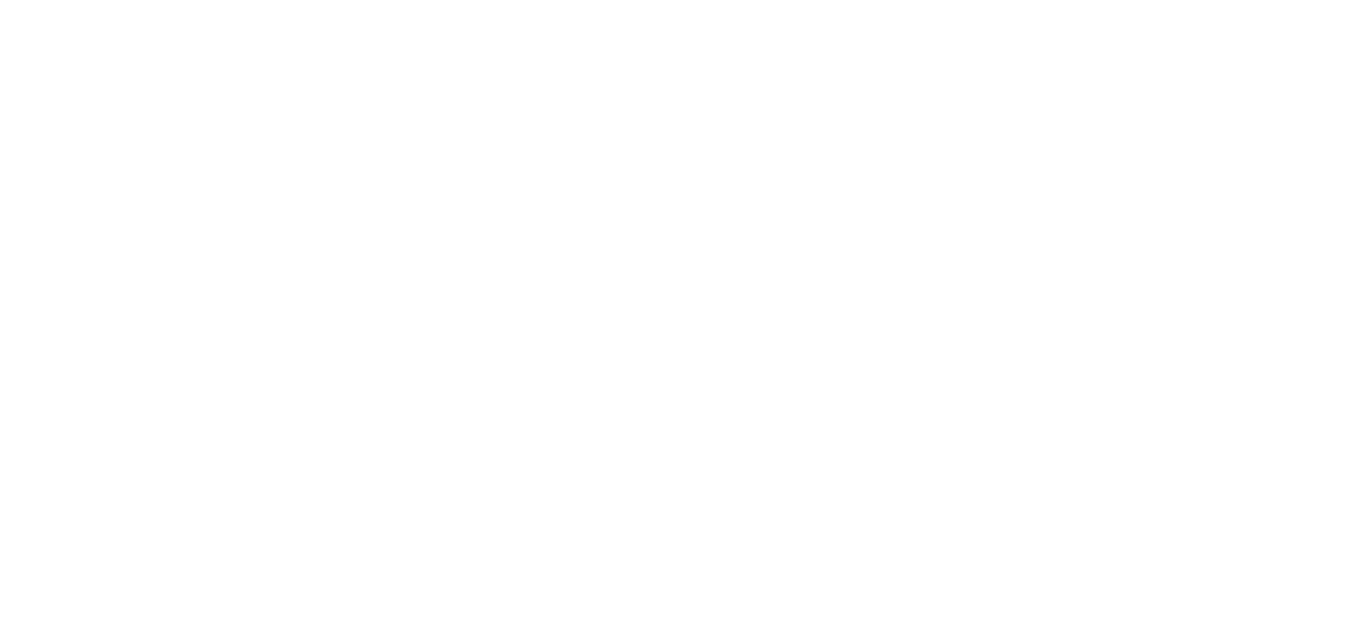 scroll, scrollTop: 0, scrollLeft: 0, axis: both 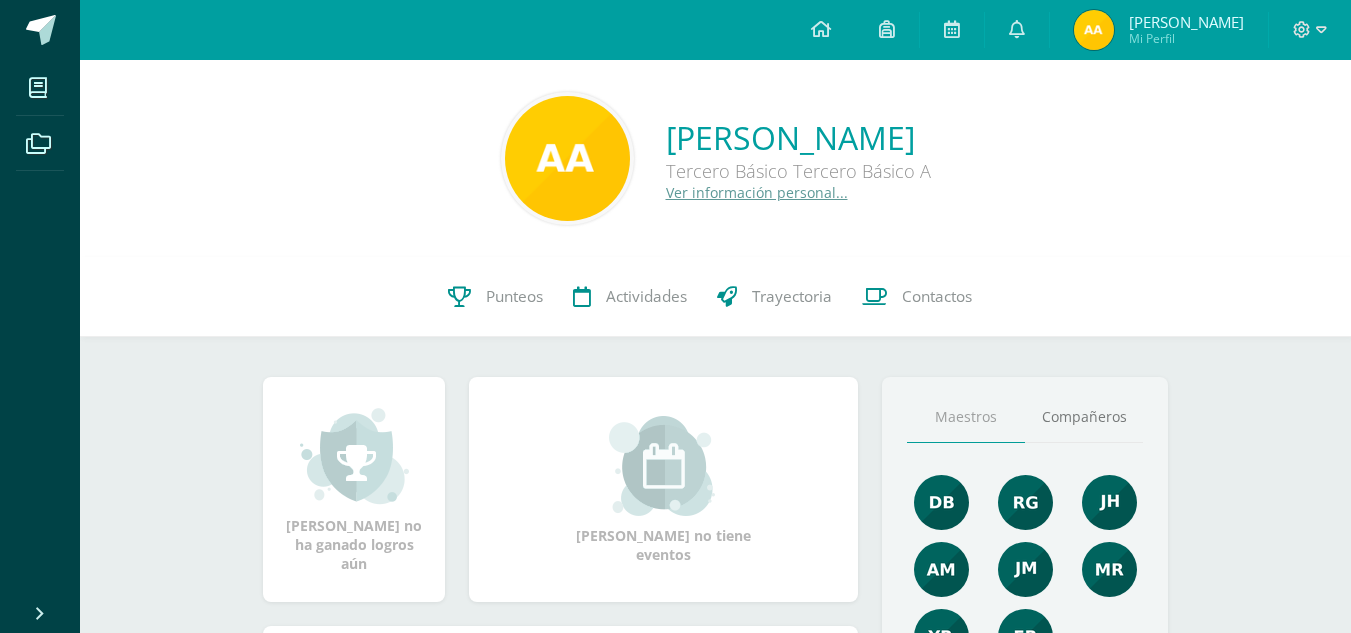 click on "Ver información personal..." at bounding box center [757, 192] 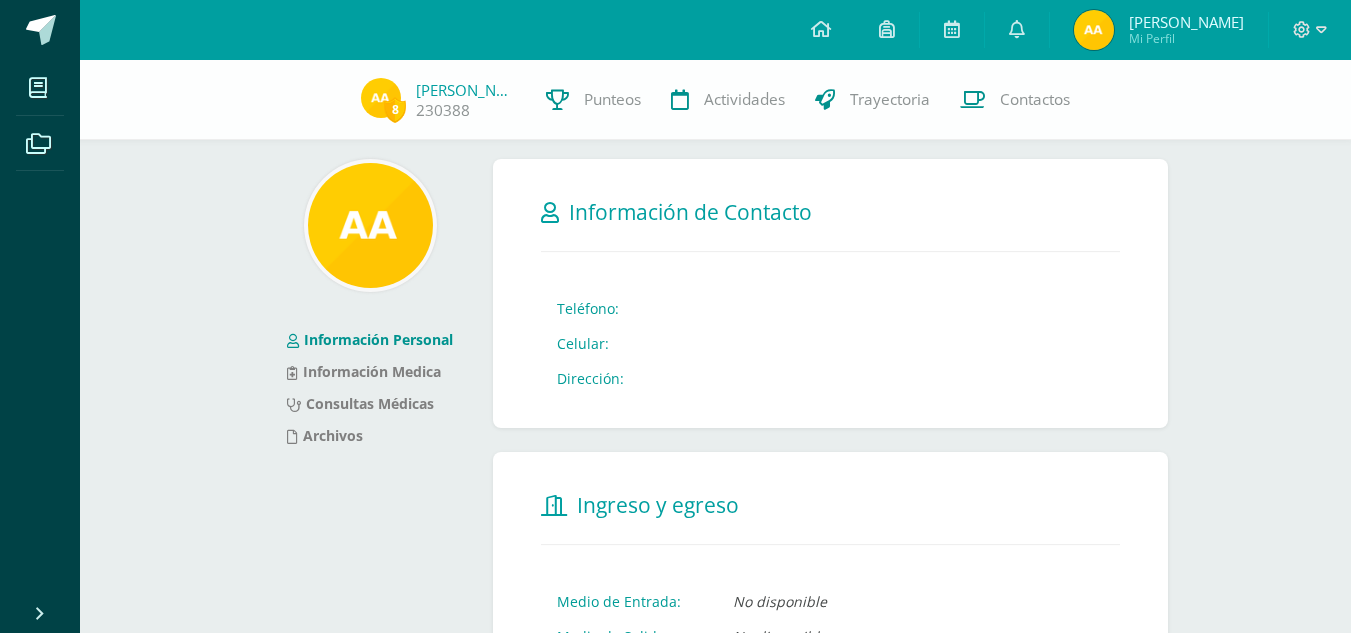 scroll, scrollTop: 0, scrollLeft: 0, axis: both 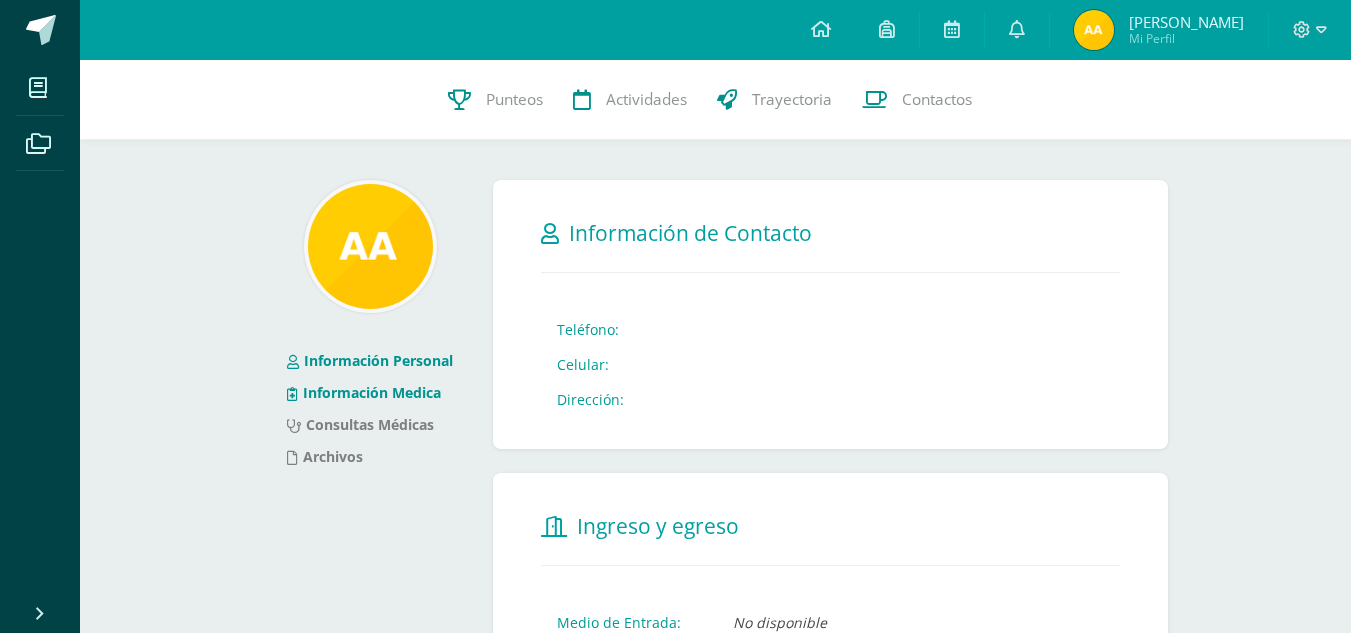 click on "Información Medica" at bounding box center [364, 392] 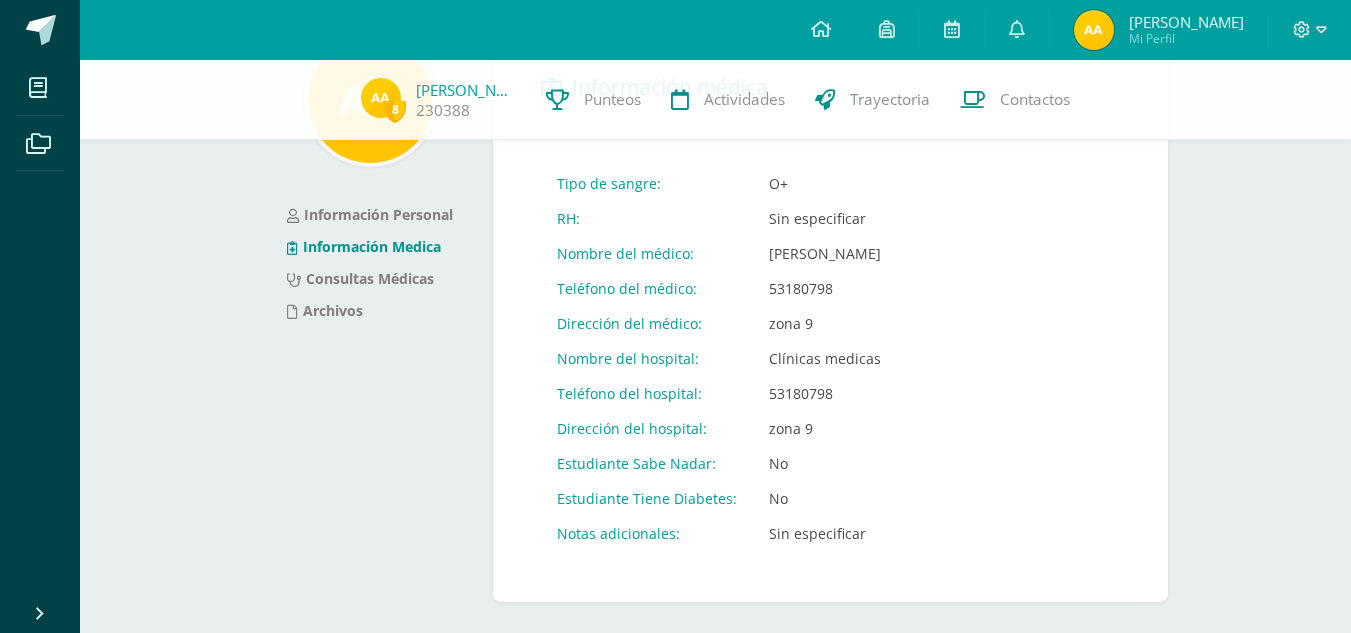 scroll, scrollTop: 0, scrollLeft: 0, axis: both 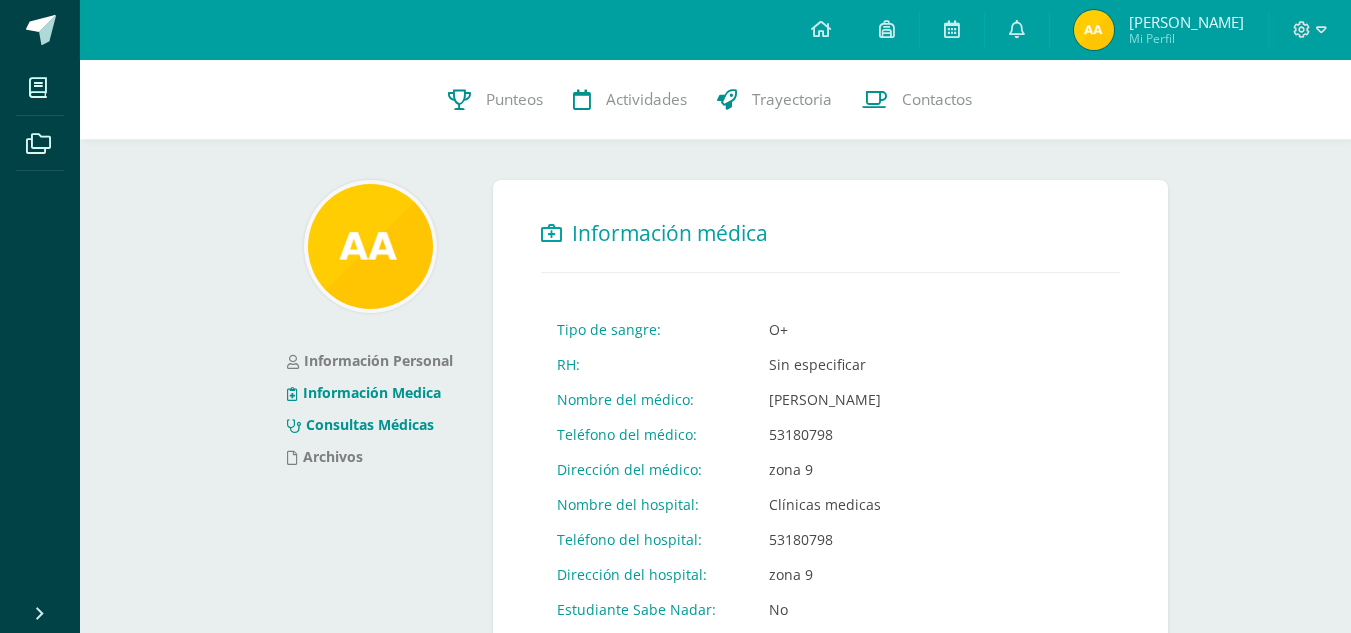 click on "Consultas Médicas" at bounding box center [360, 424] 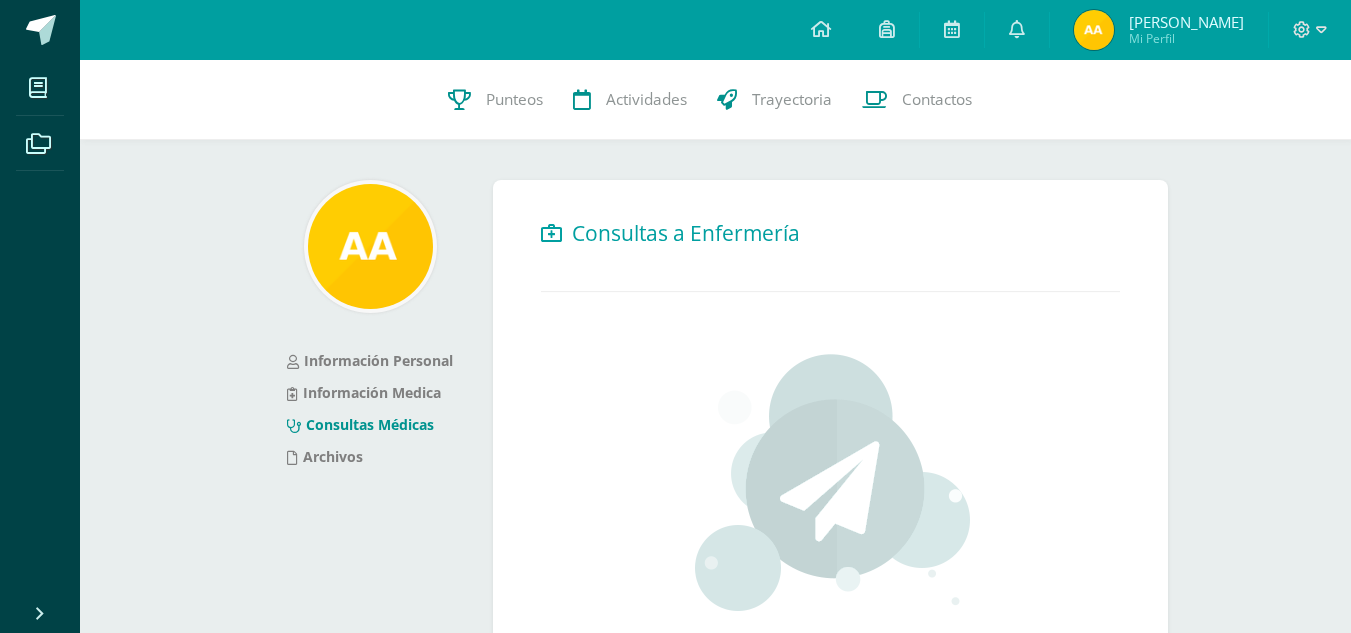 scroll, scrollTop: 211, scrollLeft: 0, axis: vertical 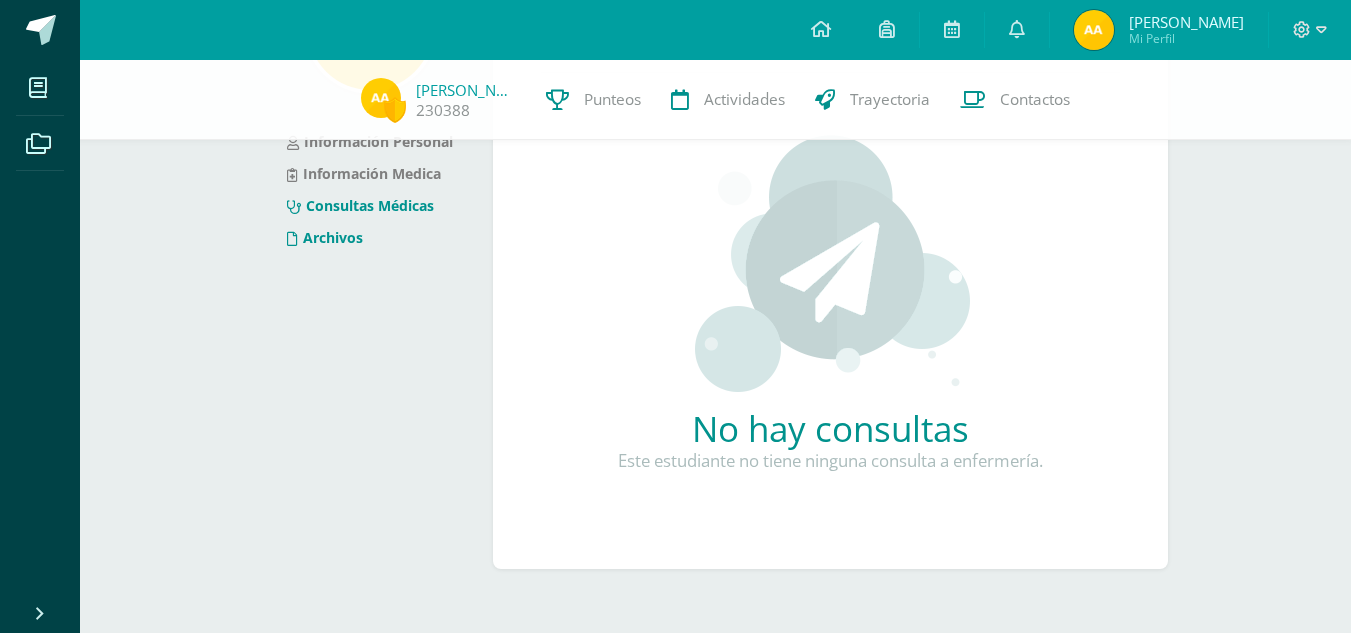click on "Archivos" at bounding box center (325, 237) 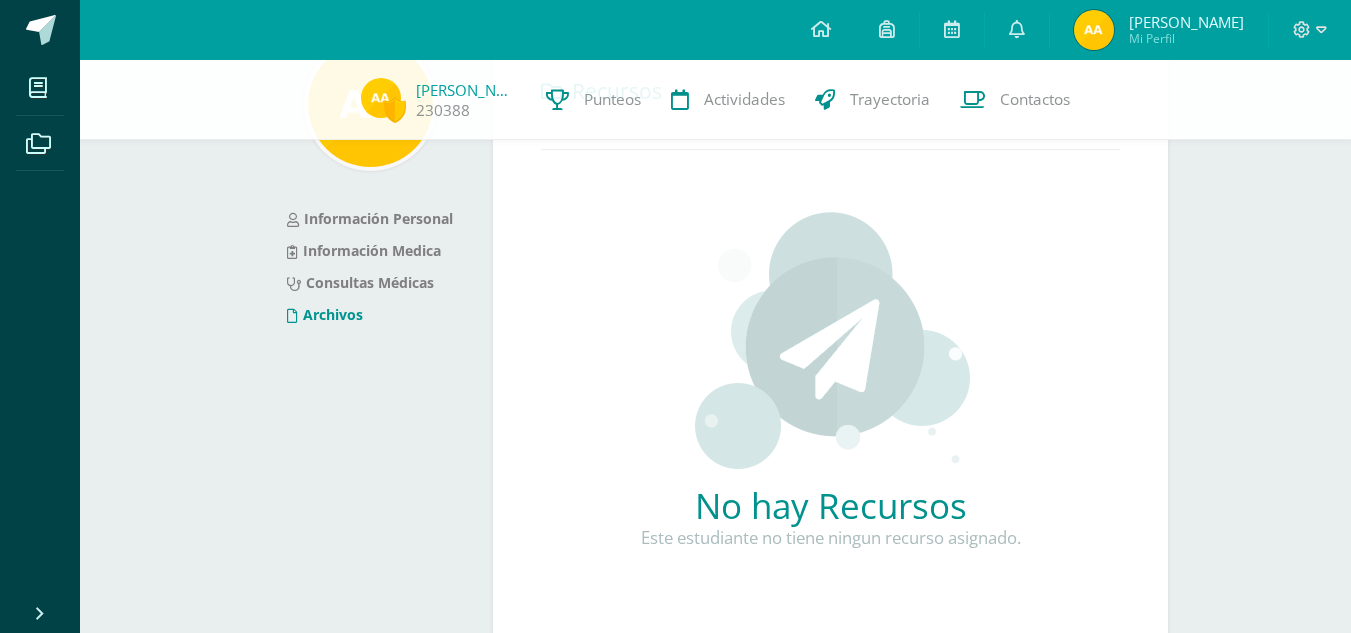 scroll, scrollTop: 133, scrollLeft: 0, axis: vertical 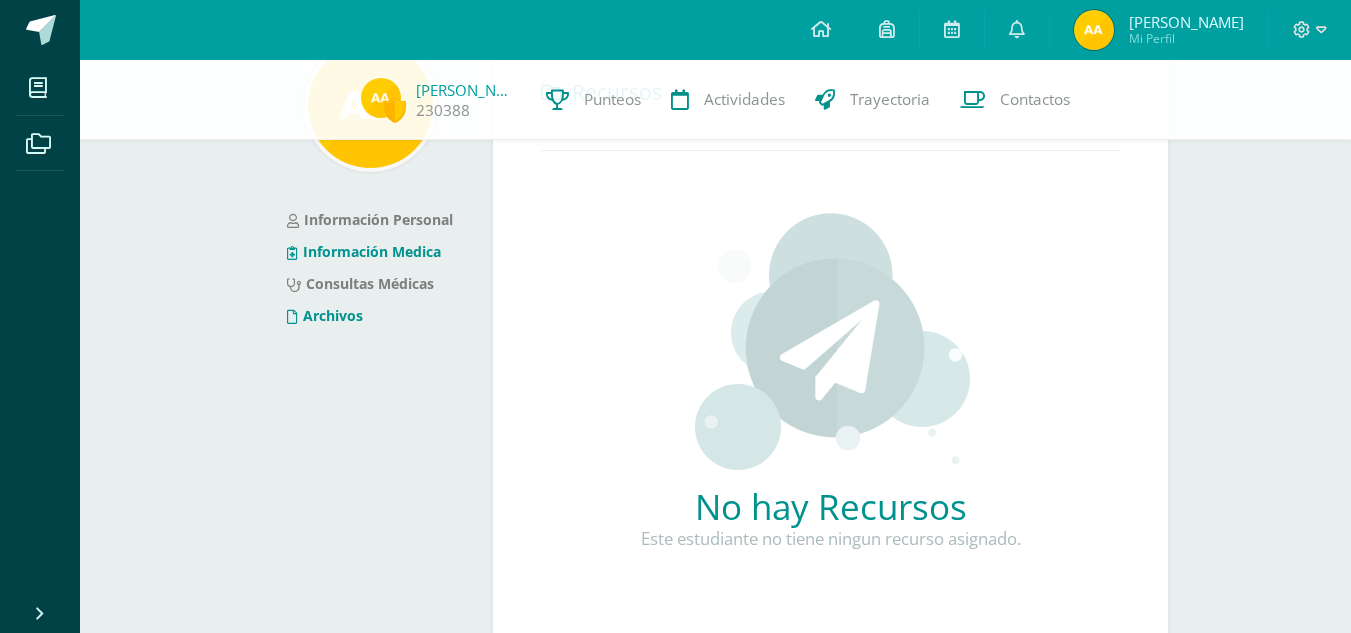click on "Información Medica" at bounding box center (364, 251) 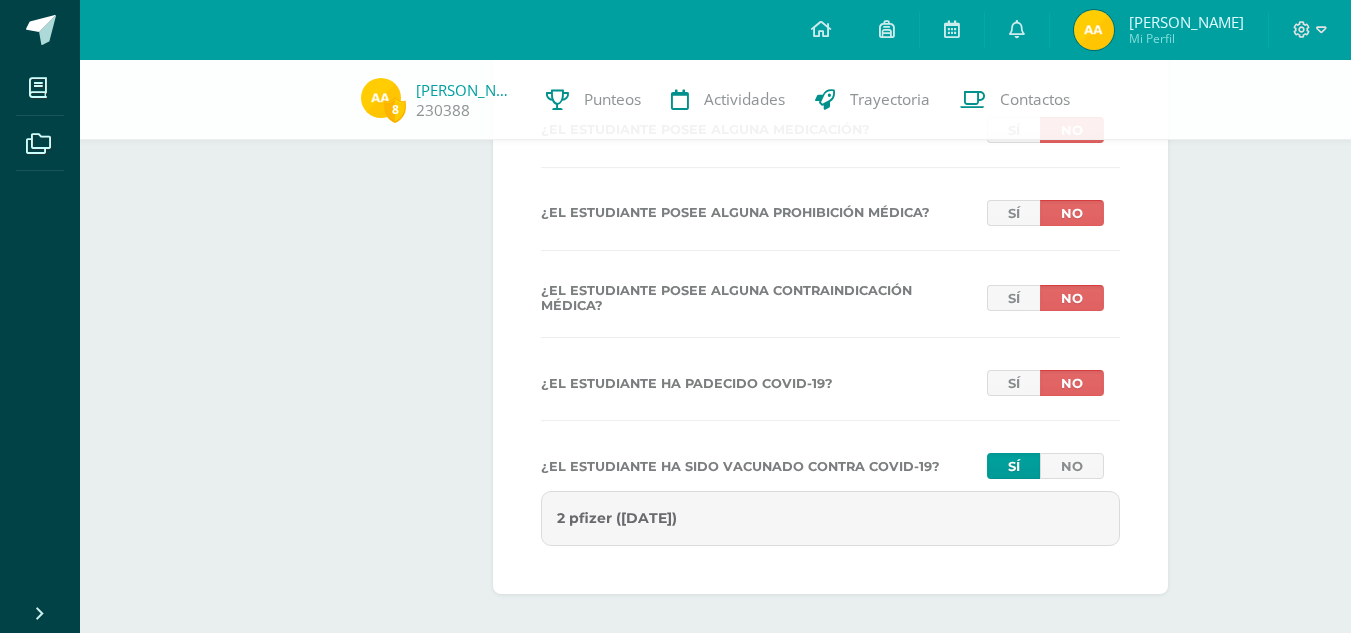 scroll, scrollTop: 1169, scrollLeft: 0, axis: vertical 